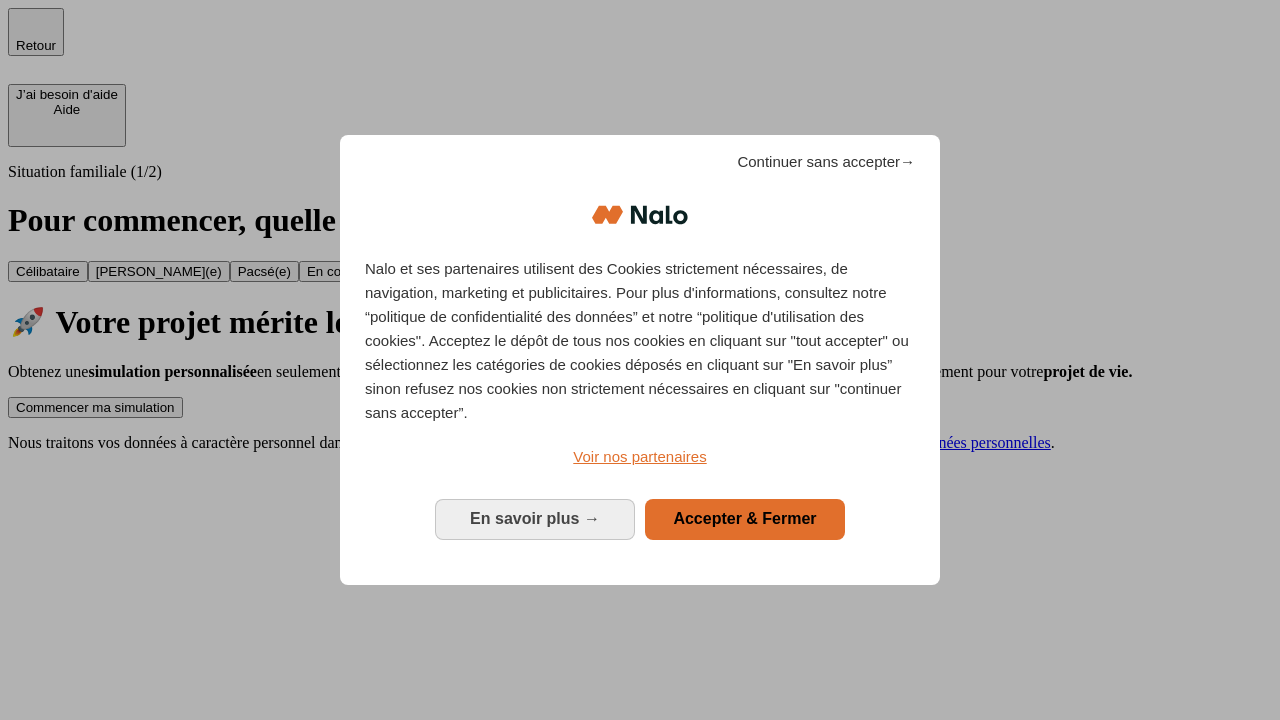 scroll, scrollTop: 0, scrollLeft: 0, axis: both 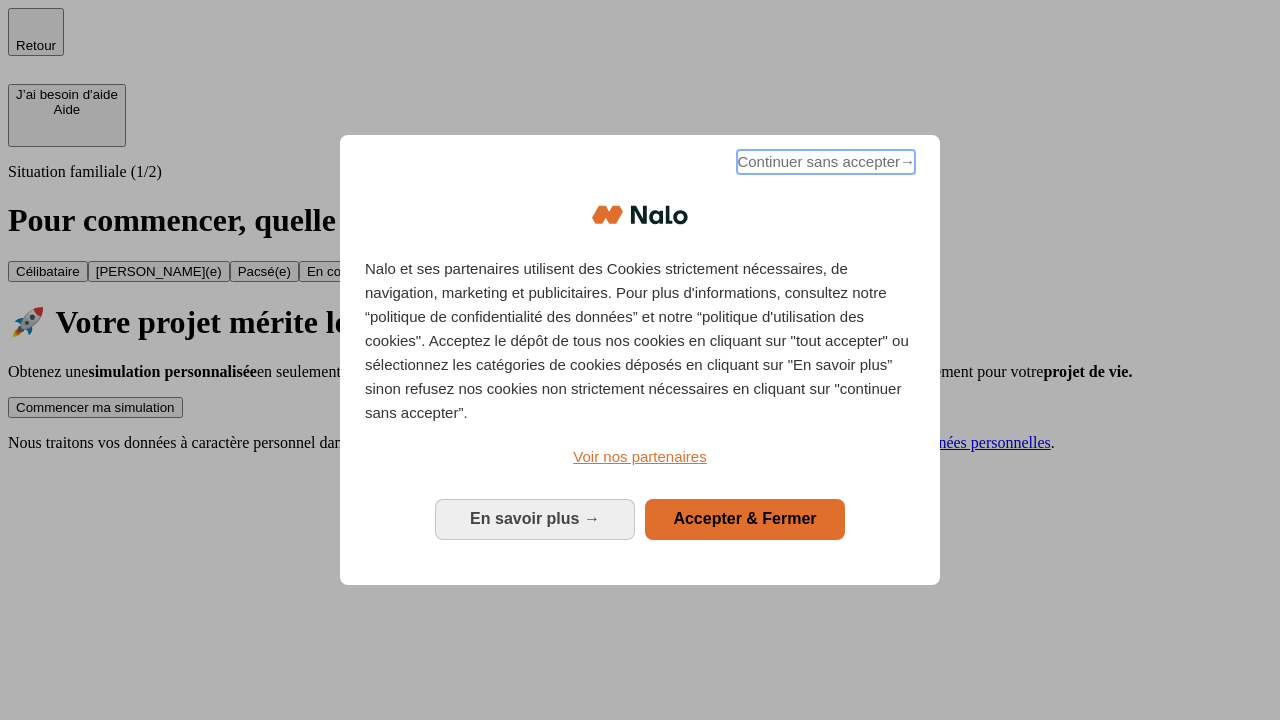 click on "Continuer sans accepter  →" at bounding box center (826, 162) 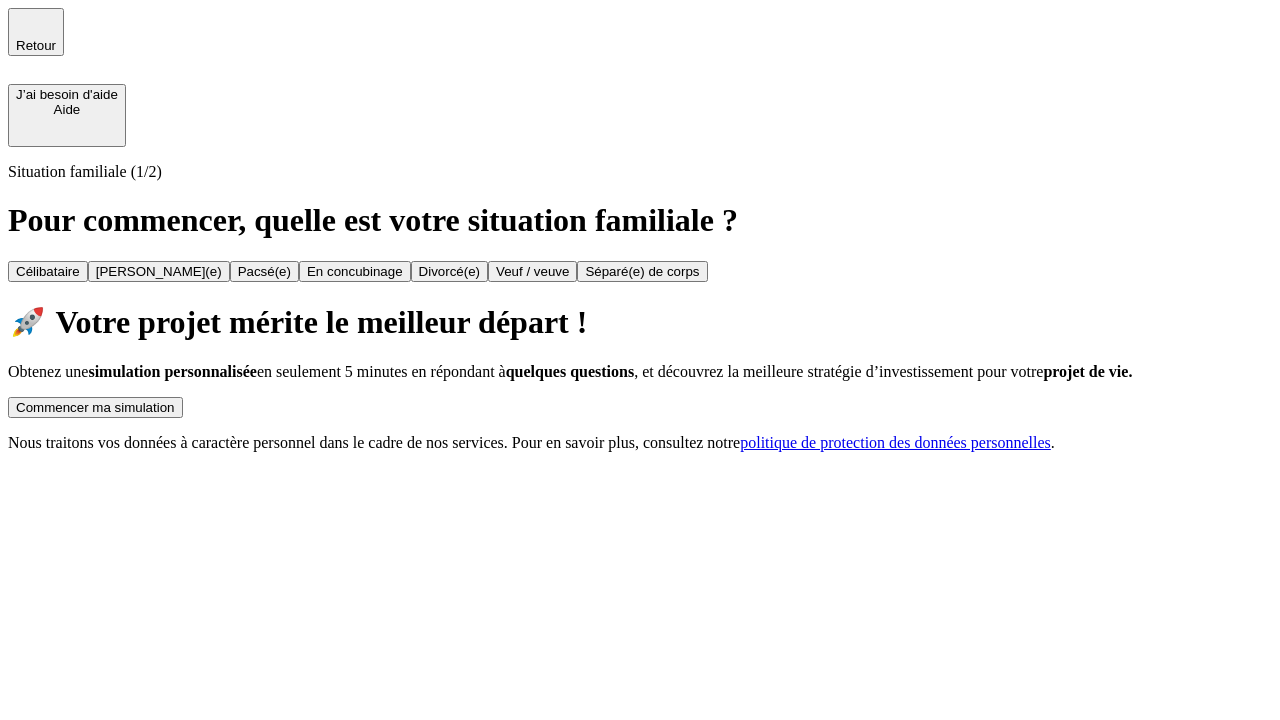 click on "Commencer ma simulation" at bounding box center [95, 407] 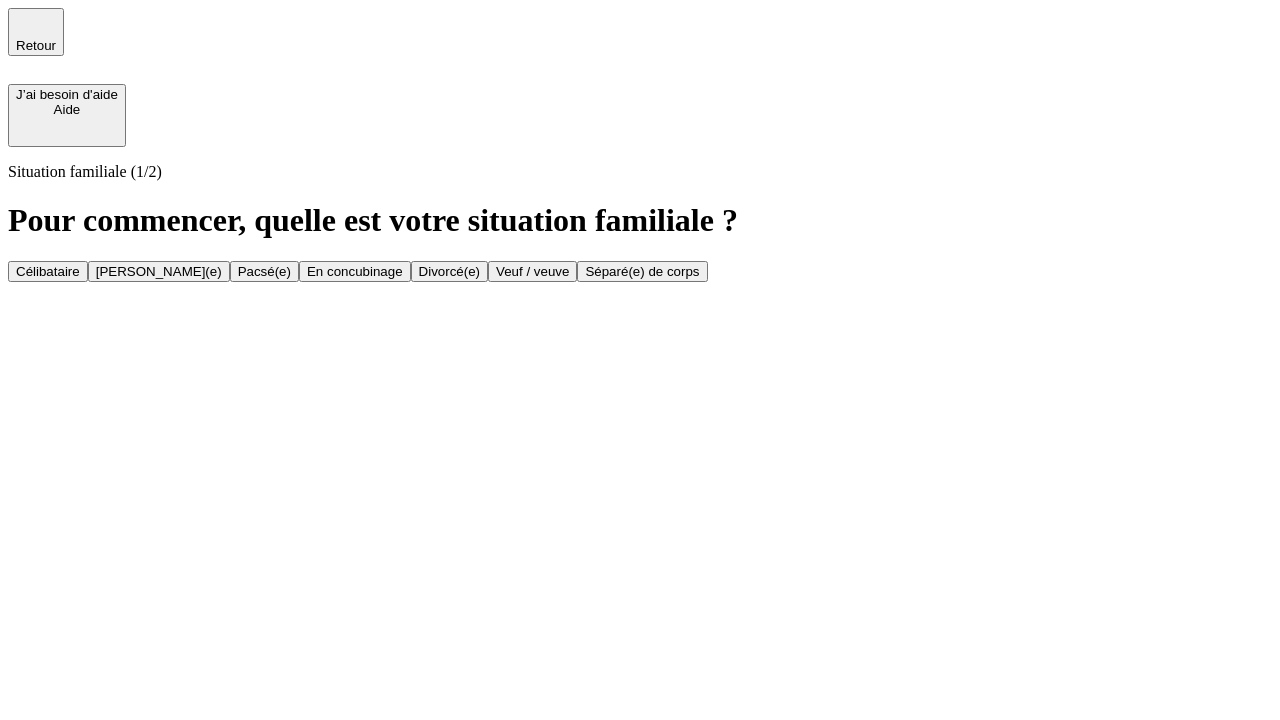 click on "[PERSON_NAME](e)" at bounding box center [159, 271] 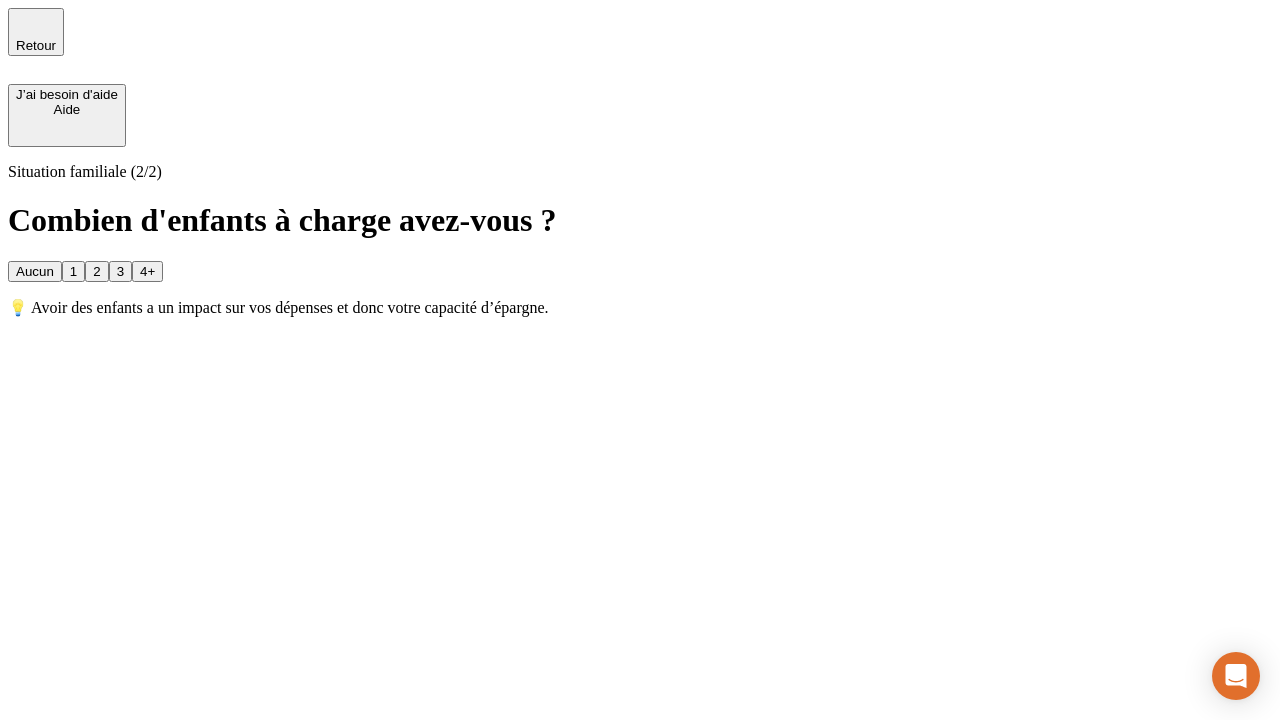 click on "1" at bounding box center (73, 271) 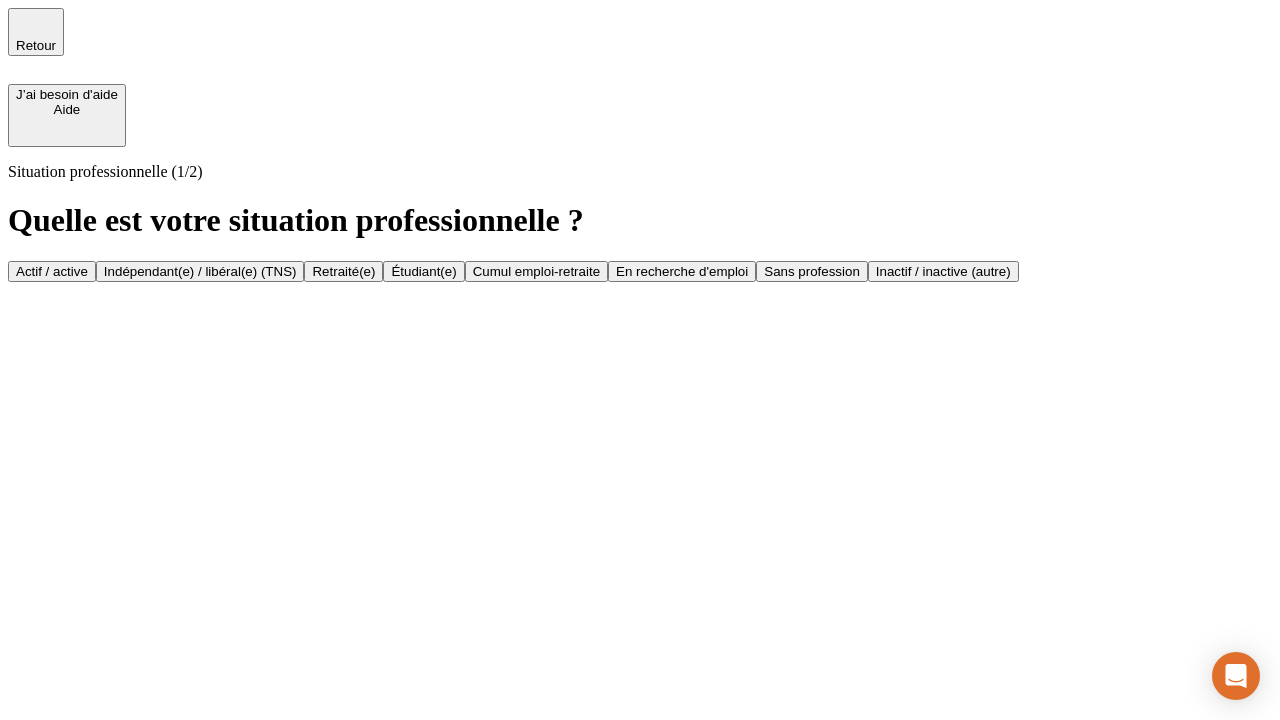 click on "Actif / active" at bounding box center [52, 271] 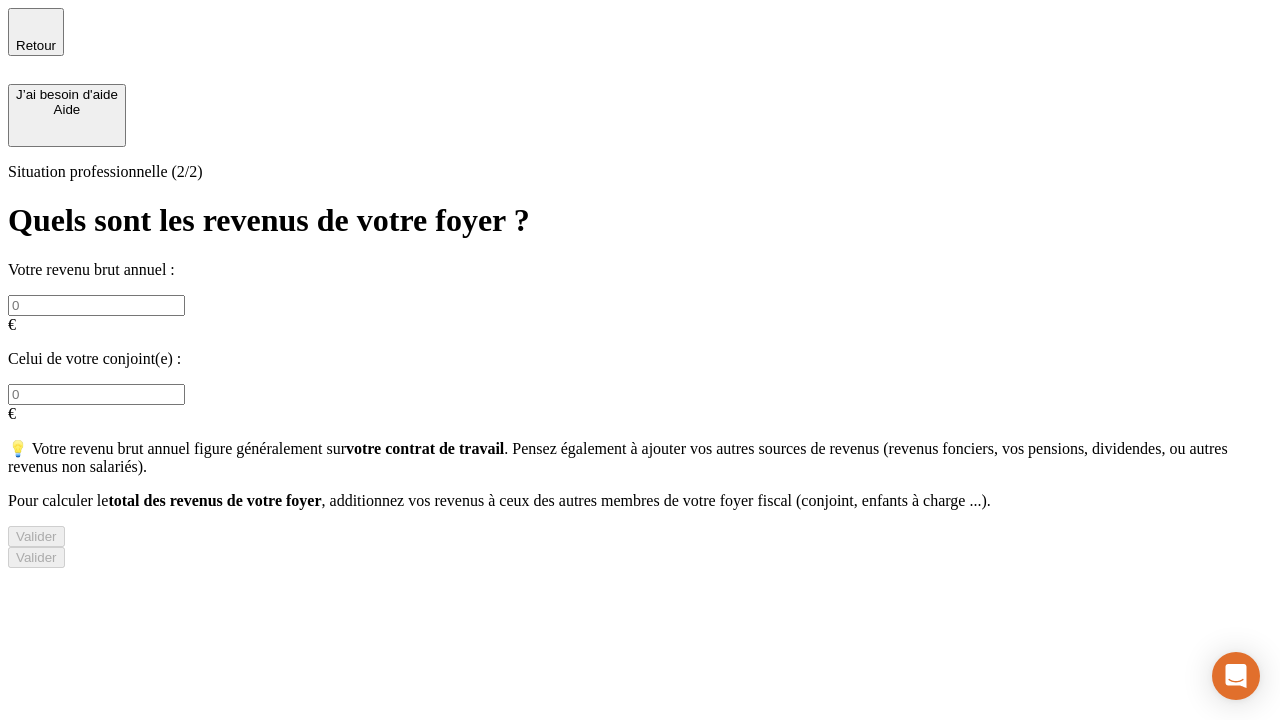 click at bounding box center [96, 305] 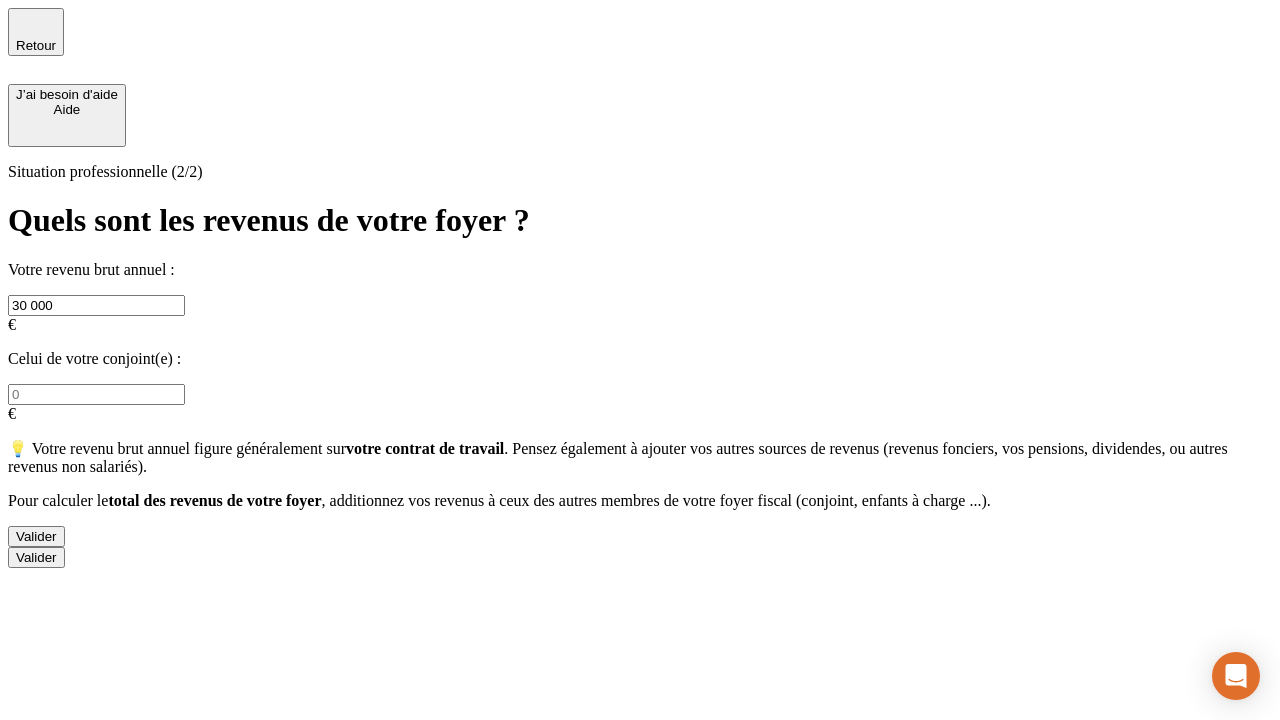 type on "30 000" 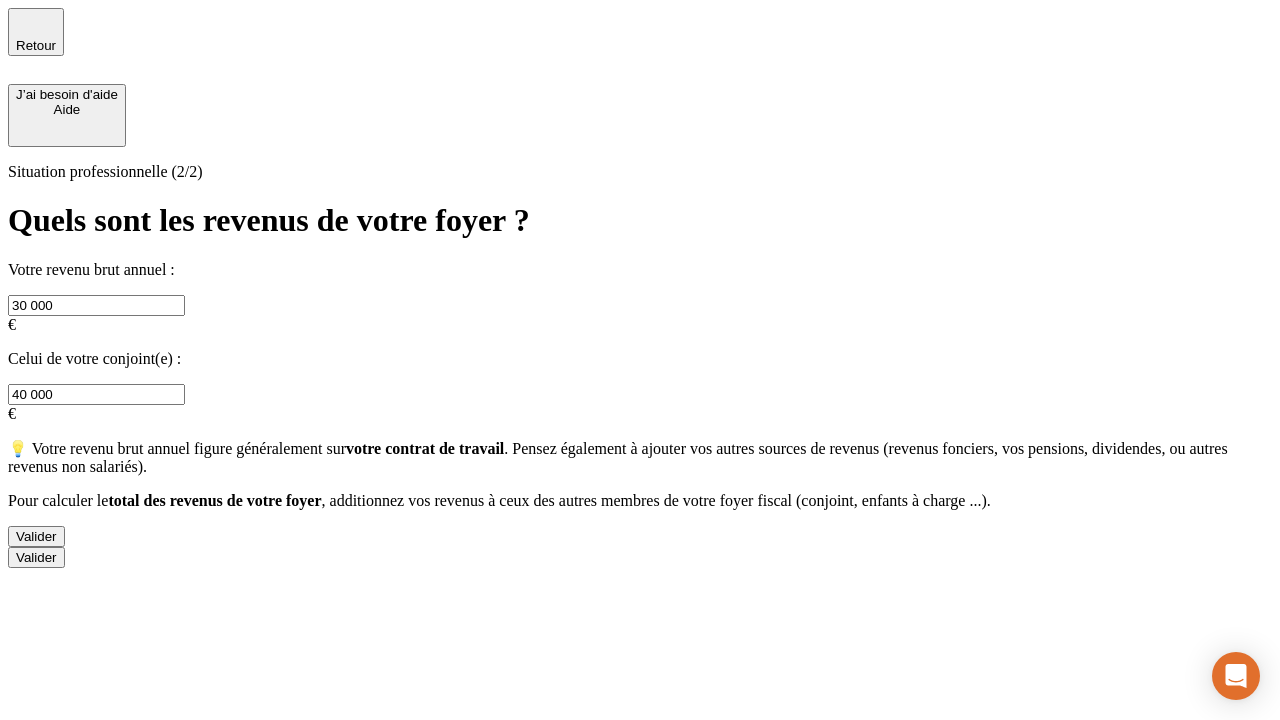 click on "Valider" at bounding box center [36, 536] 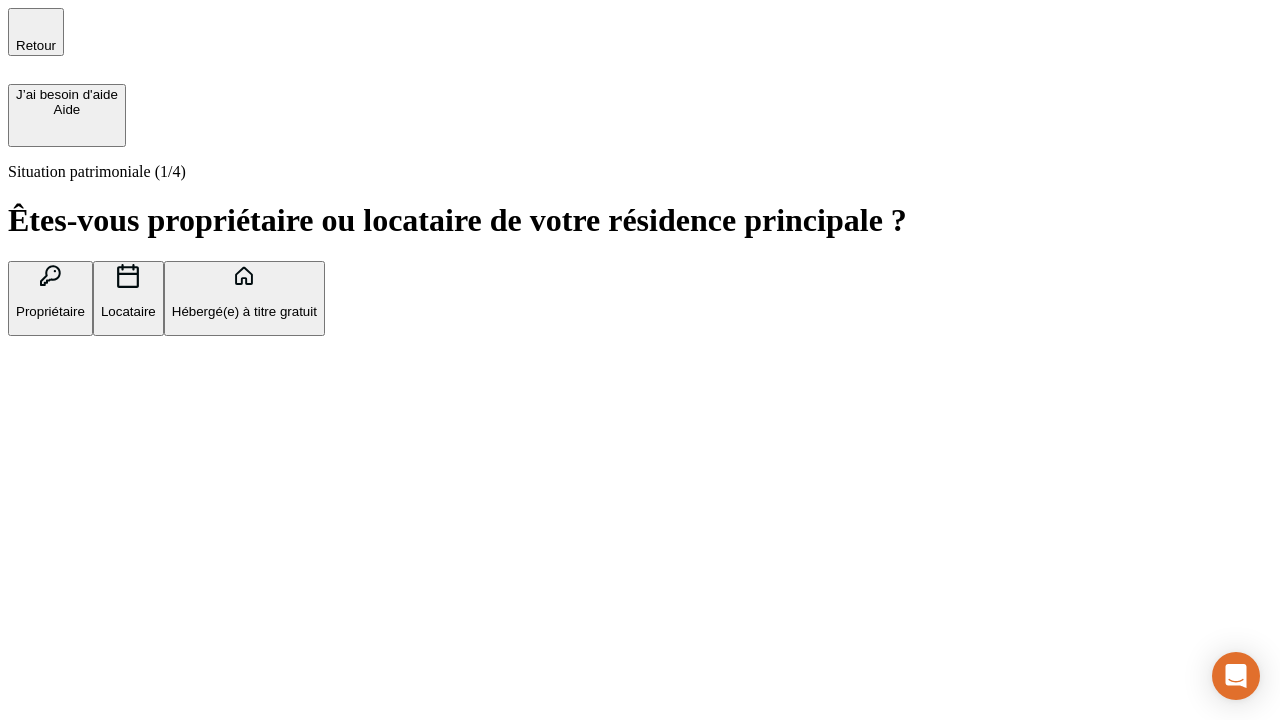 click on "Propriétaire" at bounding box center [50, 311] 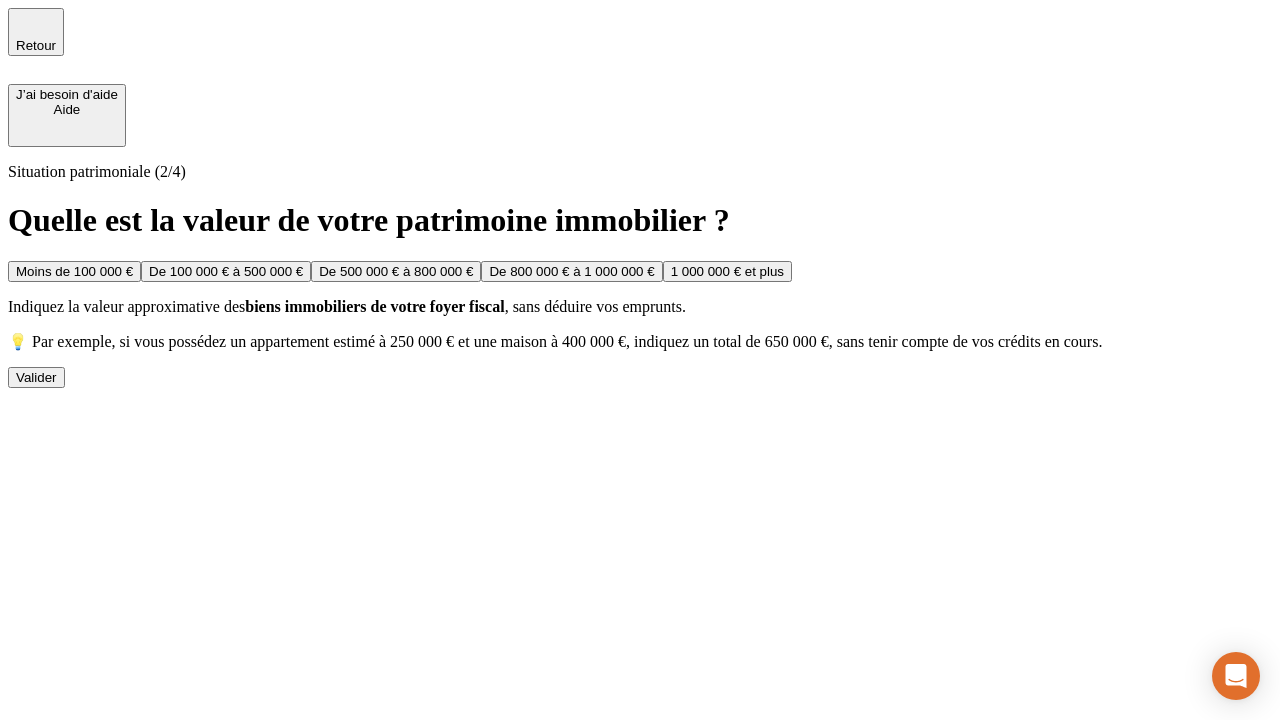 click on "De 100 000 € à 500 000 €" at bounding box center (226, 271) 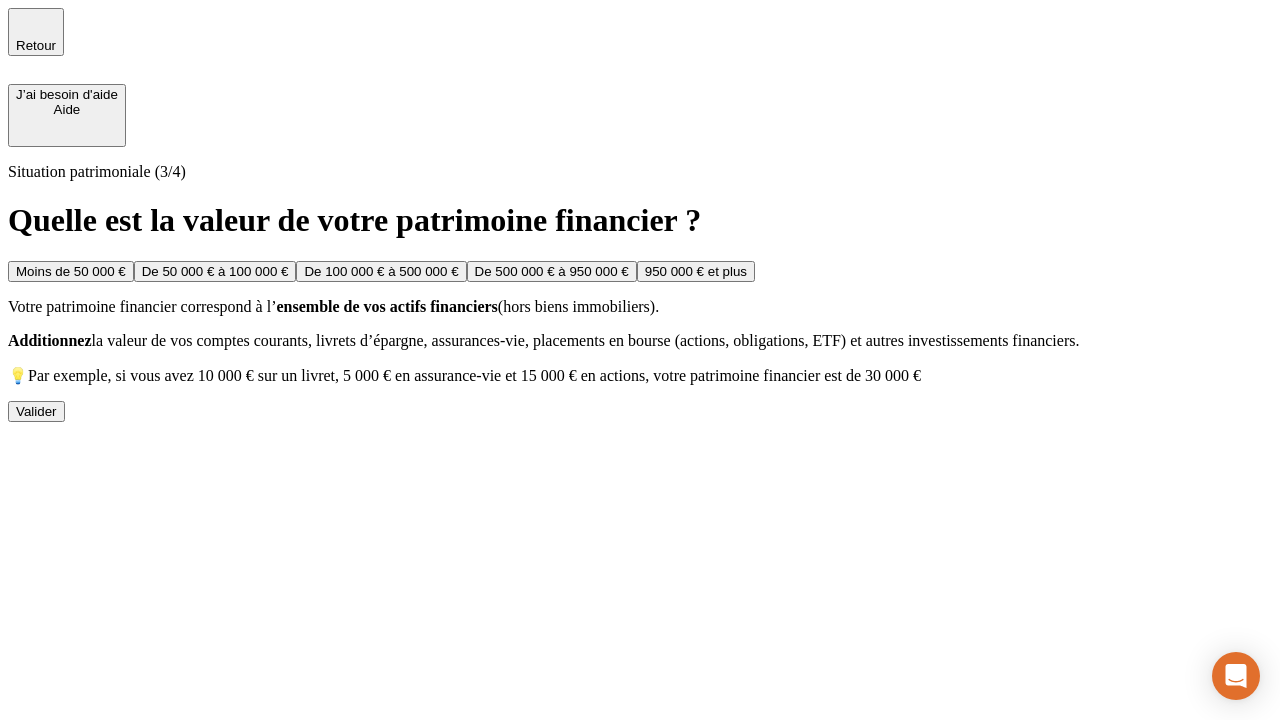click on "Moins de 50 000 €" at bounding box center [71, 271] 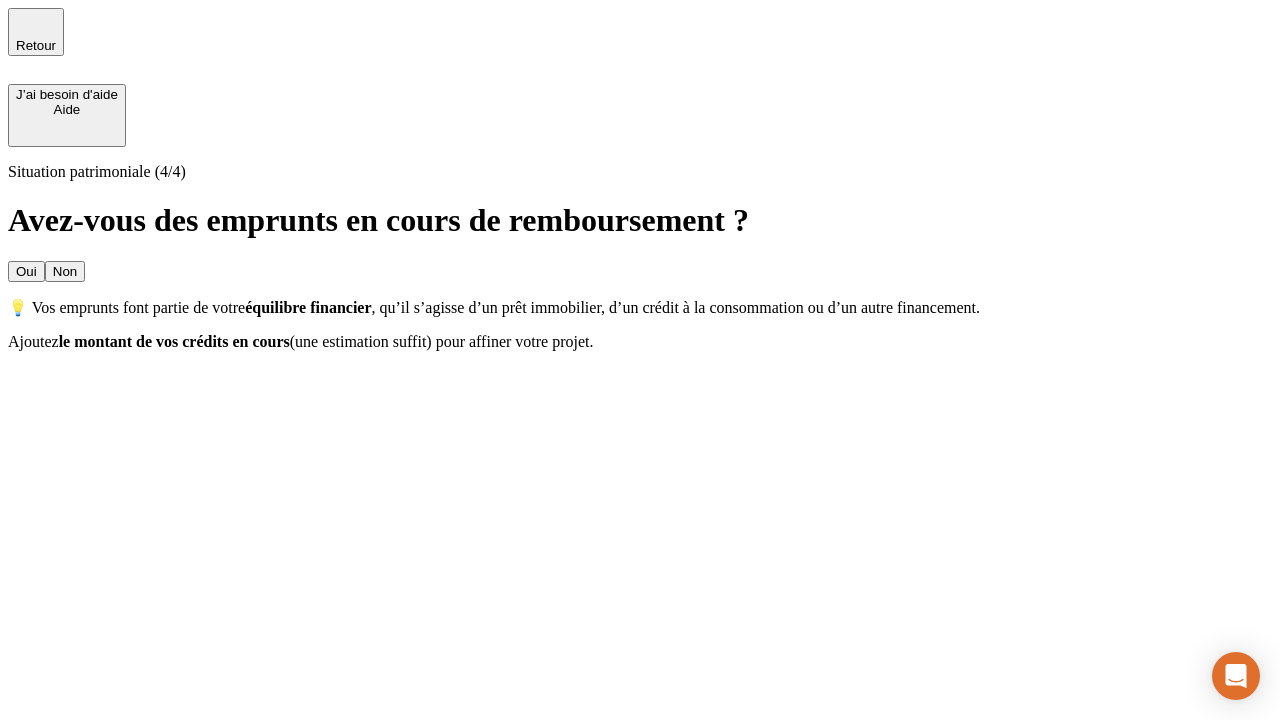 click on "Oui" at bounding box center [26, 271] 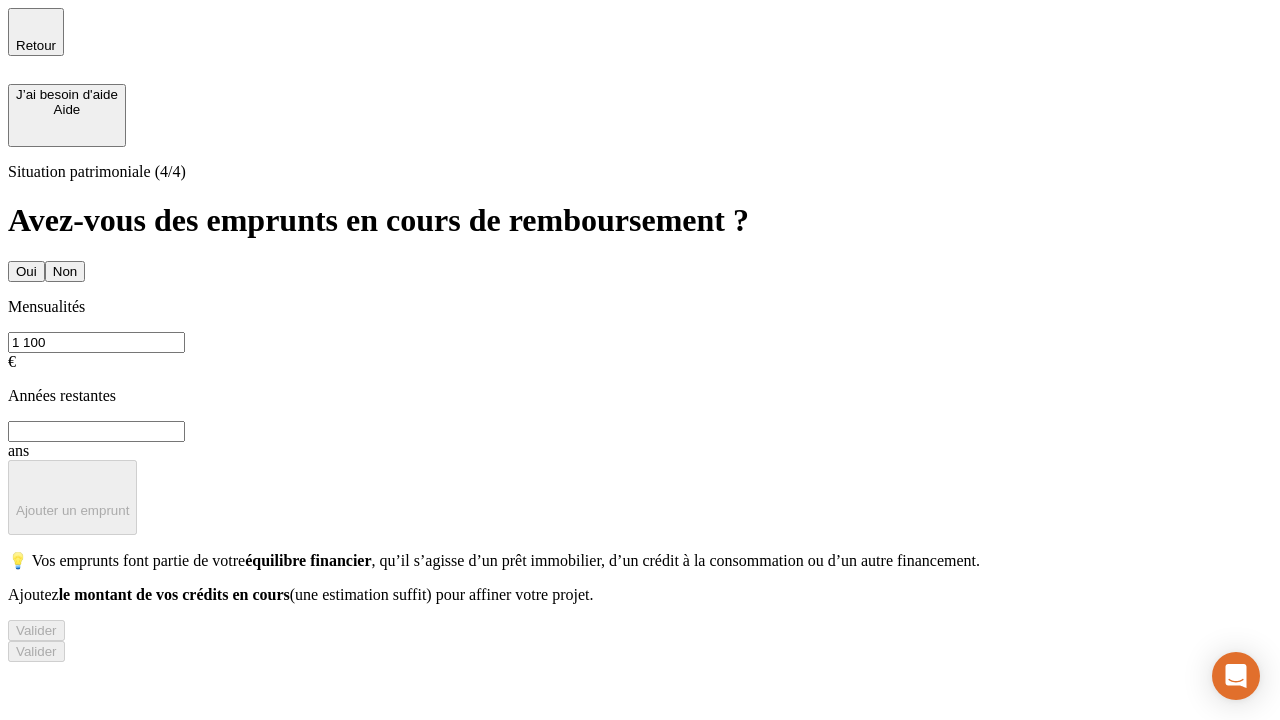 type on "1 100" 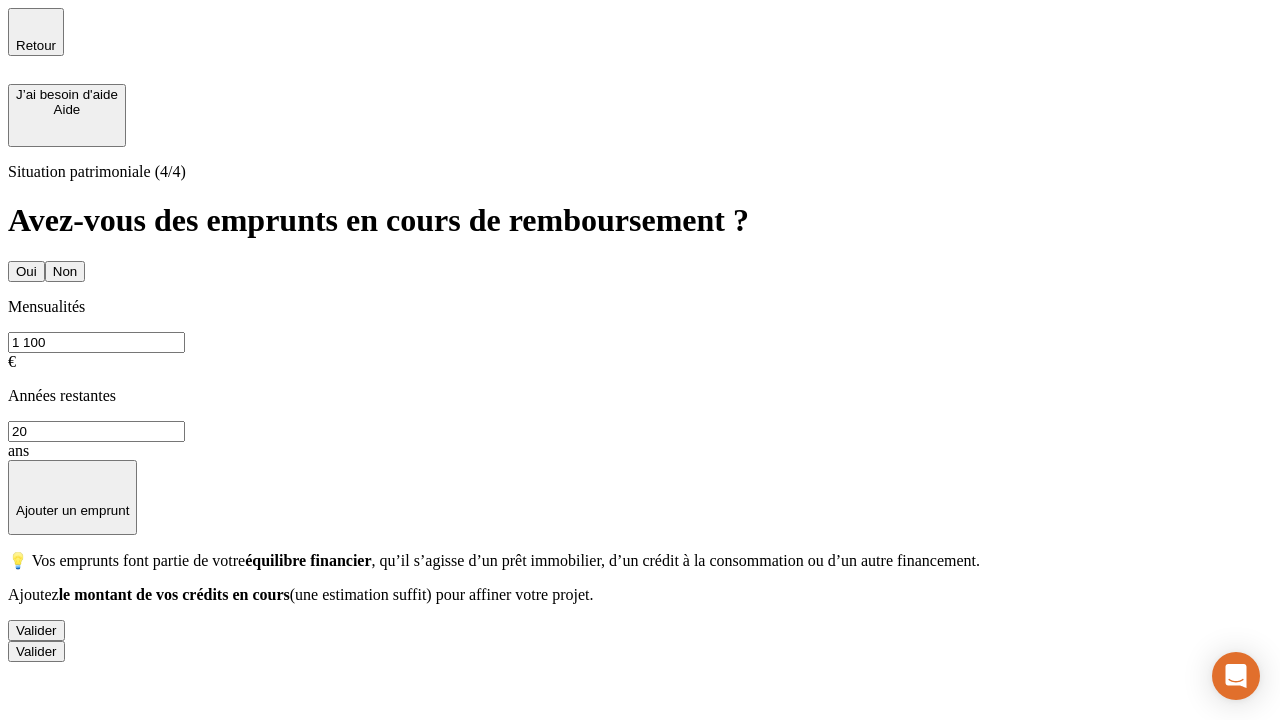 click on "Valider" at bounding box center [36, 630] 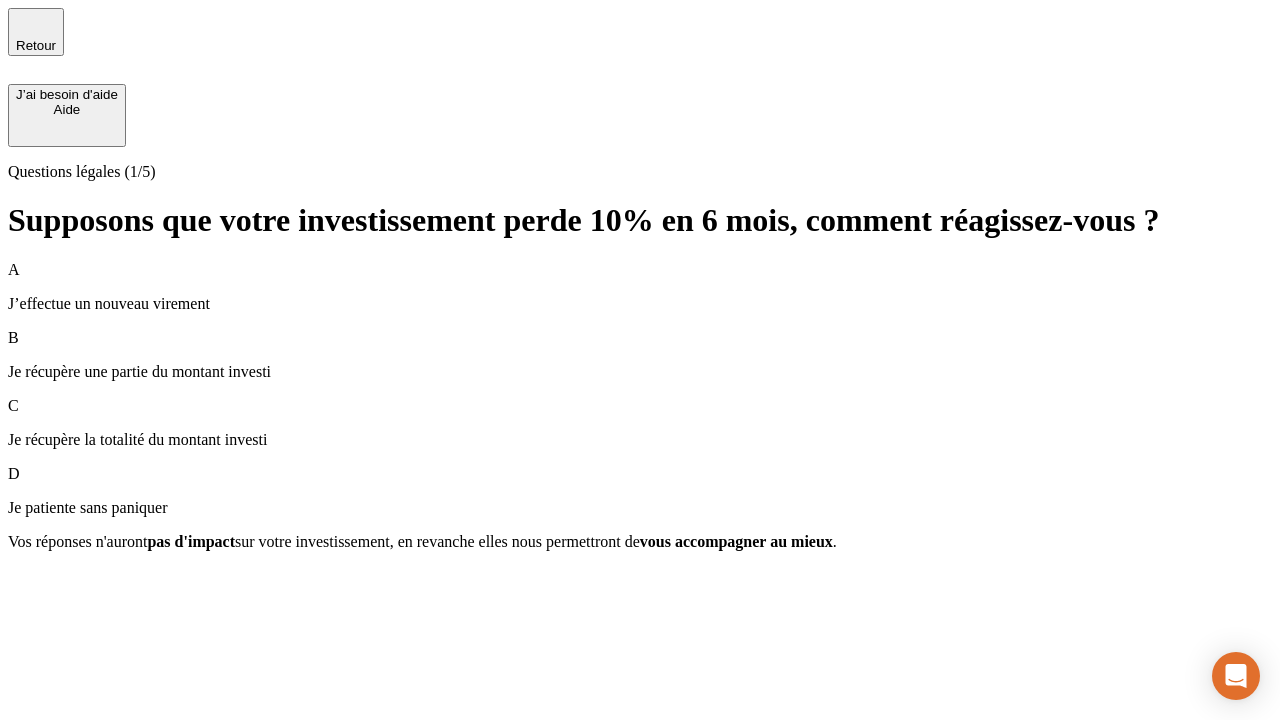 click on "Je récupère une partie du montant investi" at bounding box center [640, 372] 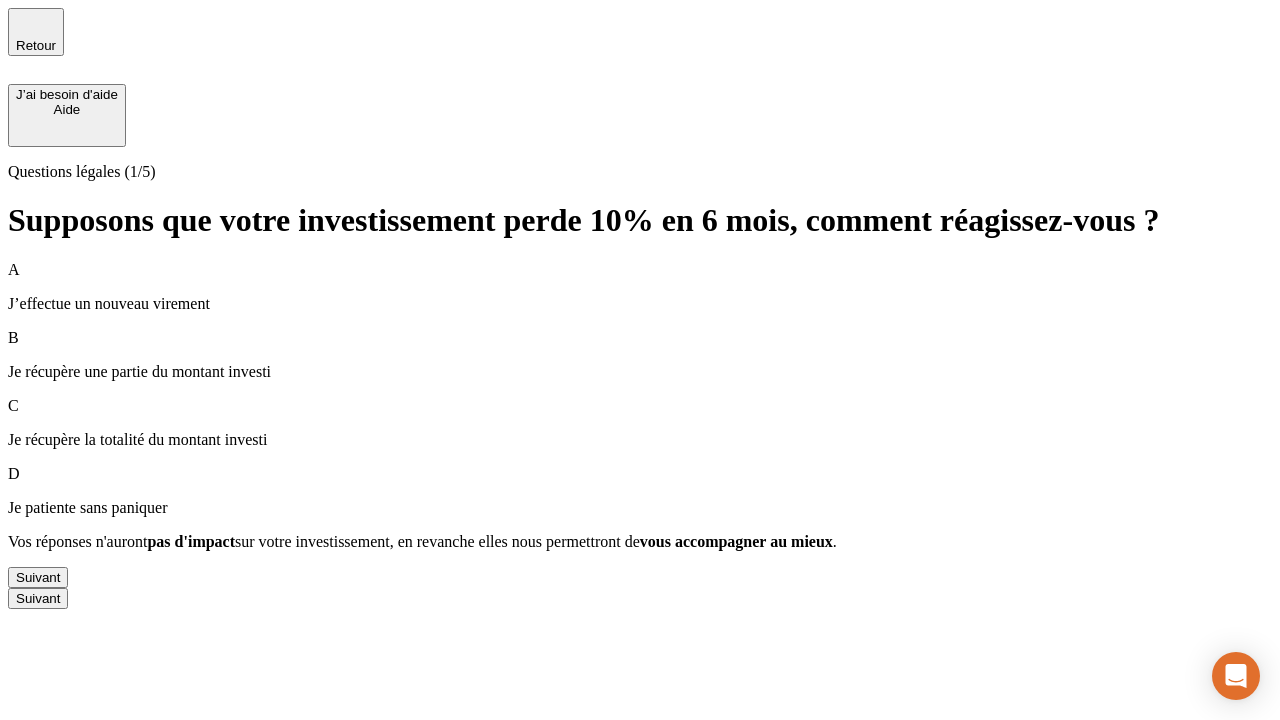 click on "Suivant" at bounding box center [38, 577] 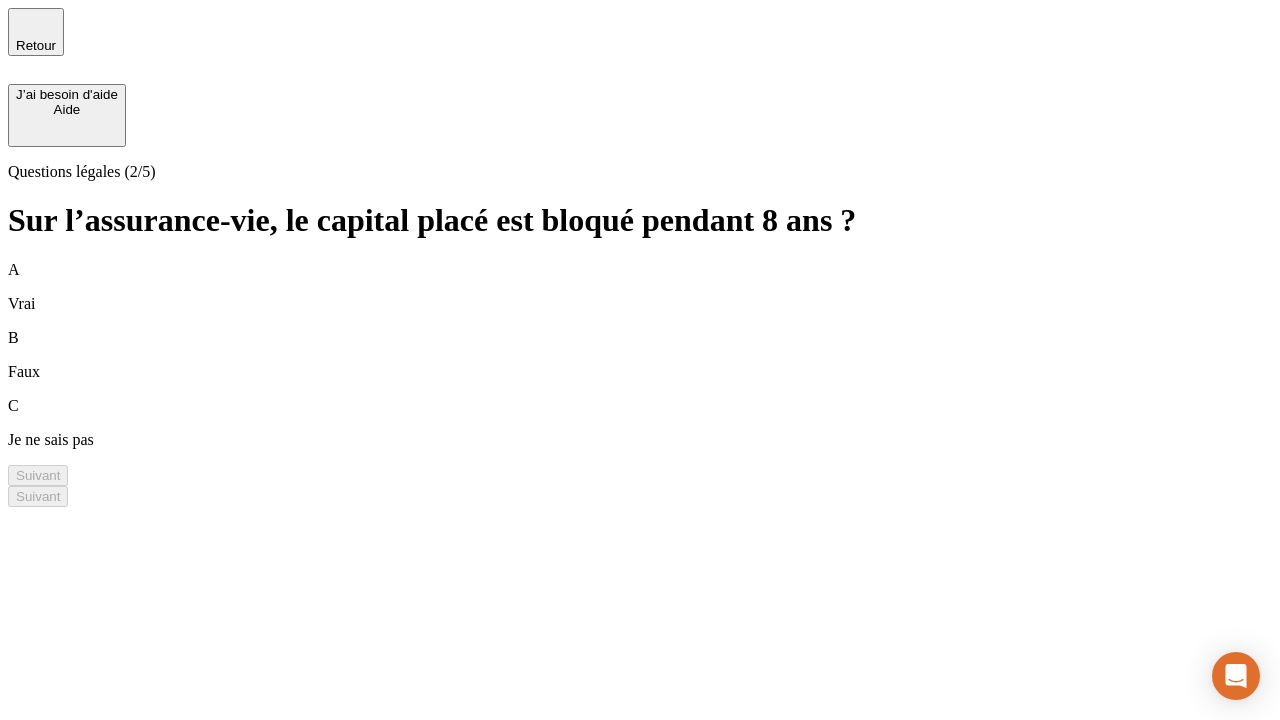 click on "A Vrai" at bounding box center [640, 287] 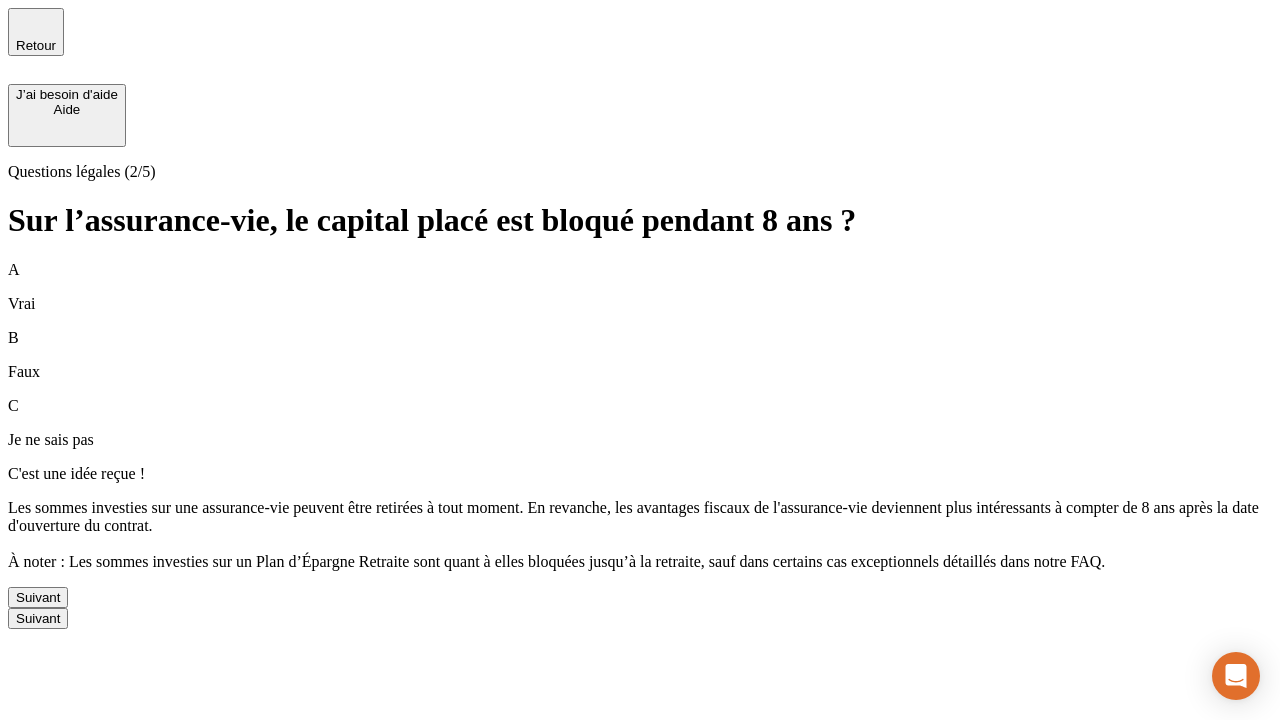click on "Suivant" at bounding box center [38, 597] 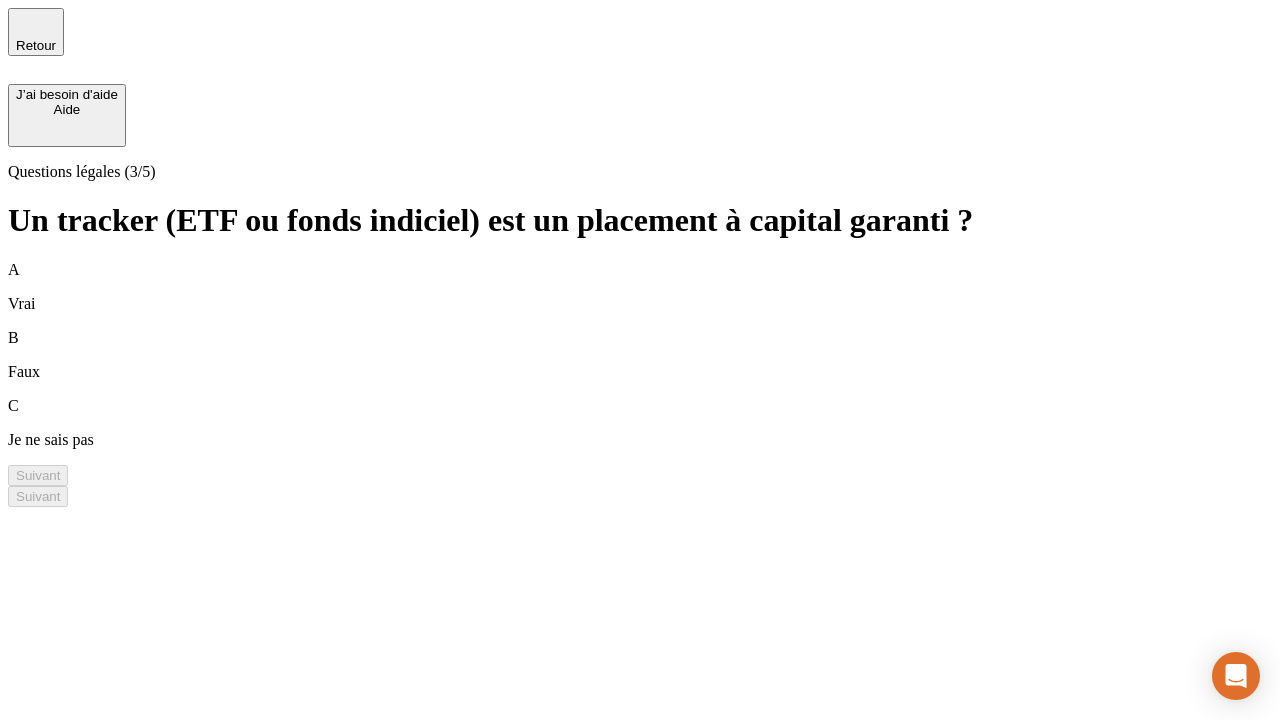click on "B Faux" at bounding box center [640, 355] 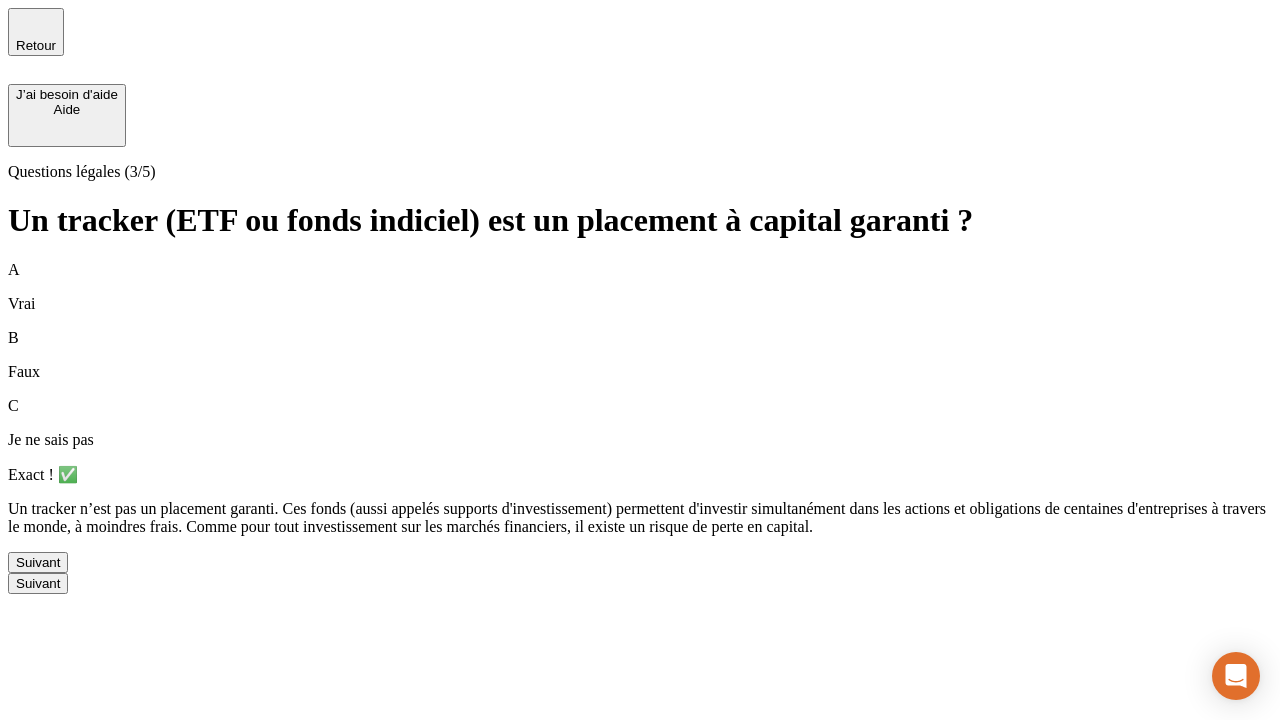 click on "Suivant" at bounding box center [38, 562] 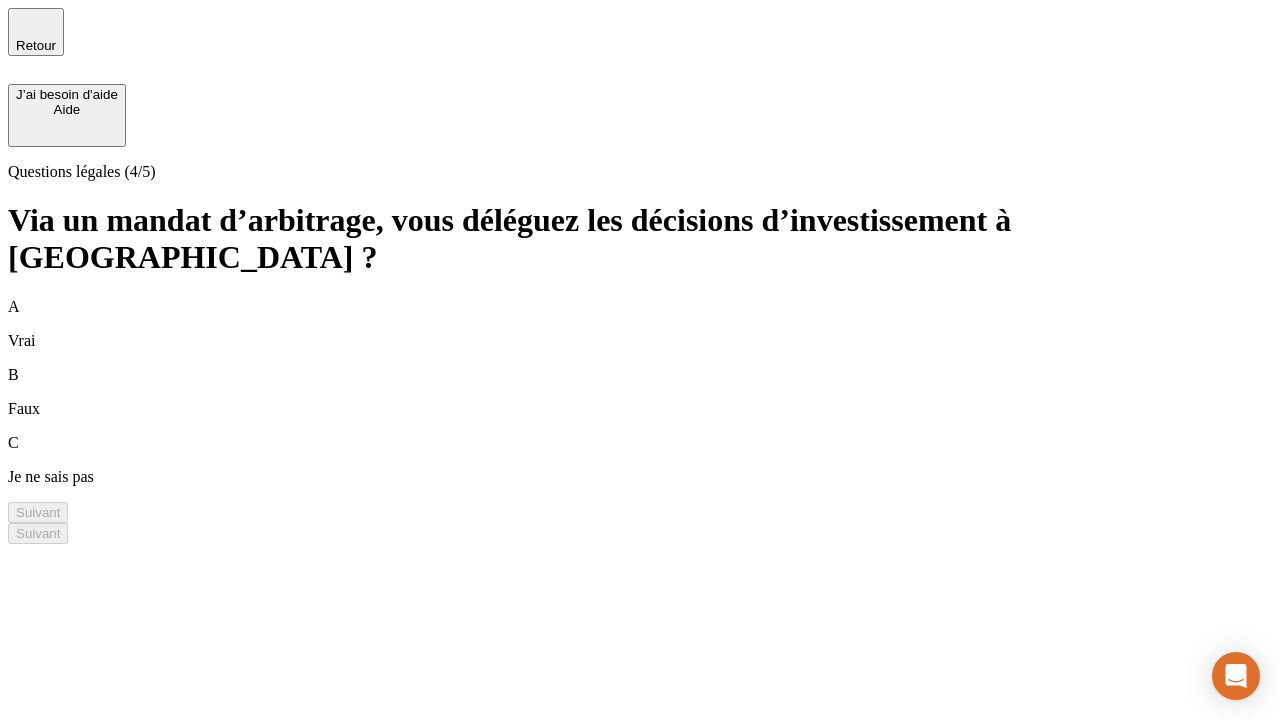 click on "A Vrai" at bounding box center [640, 324] 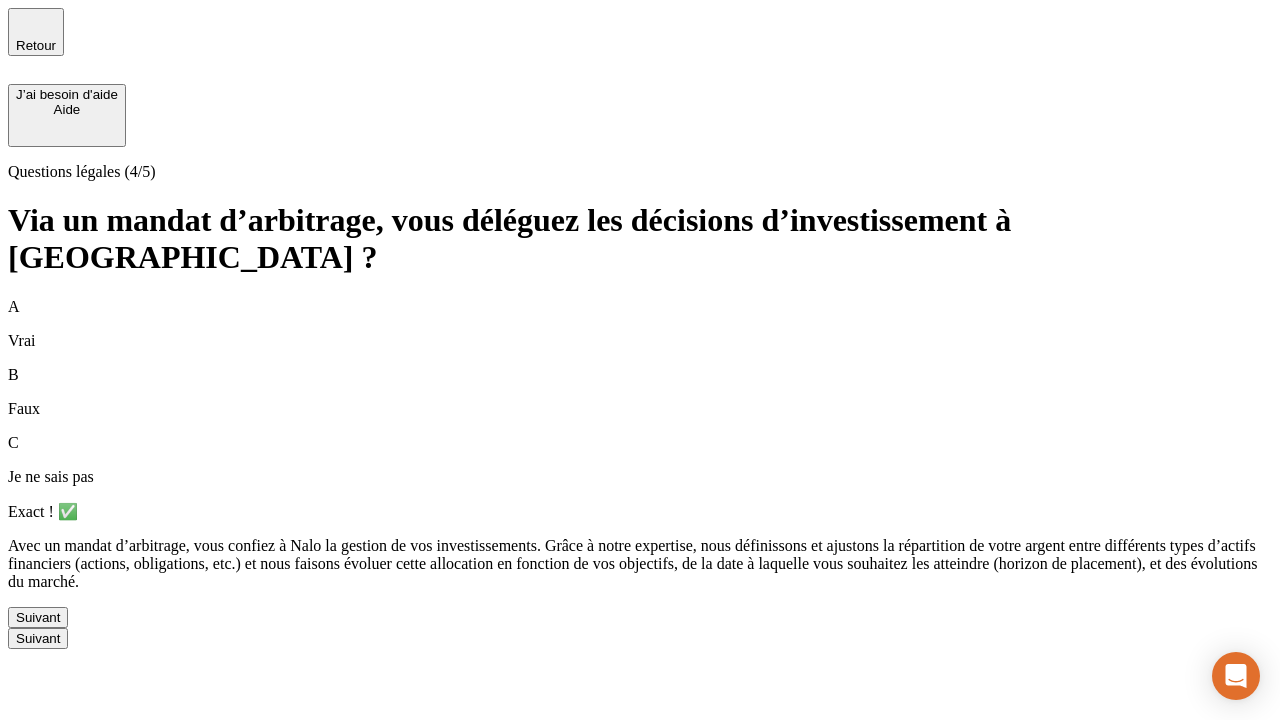 click on "Suivant" at bounding box center (38, 617) 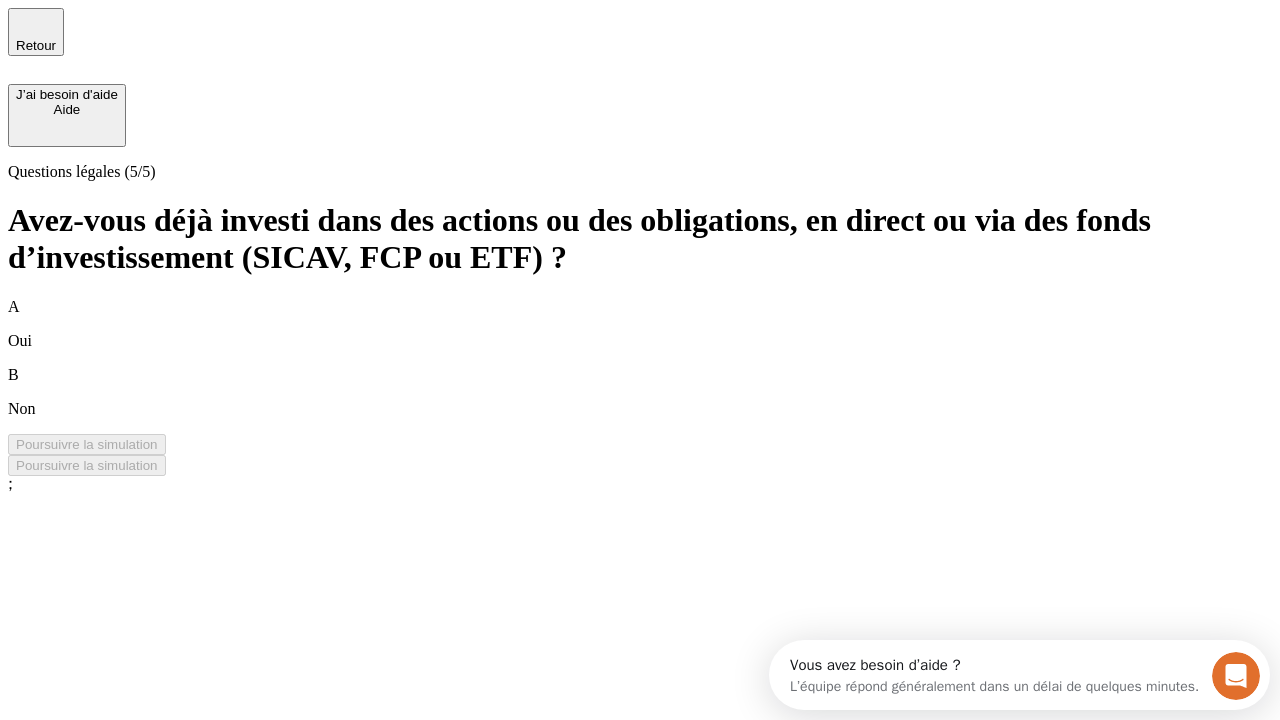 scroll, scrollTop: 0, scrollLeft: 0, axis: both 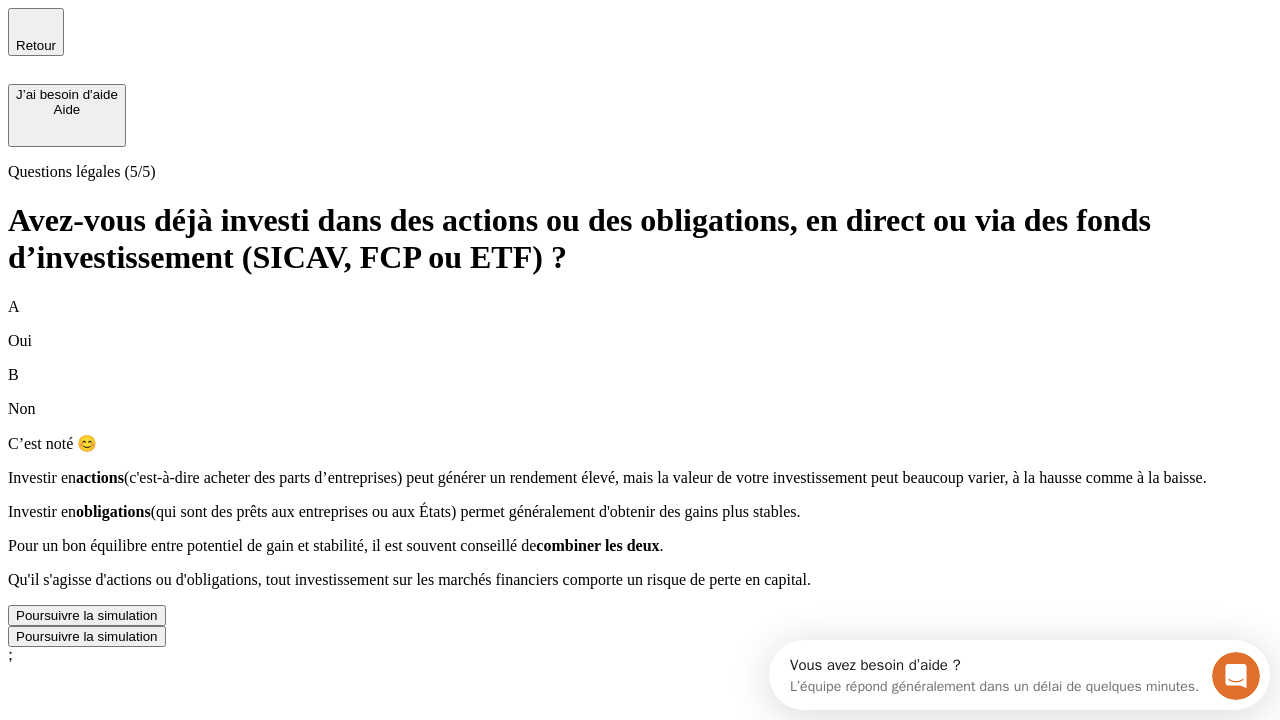 click on "Poursuivre la simulation" at bounding box center (87, 615) 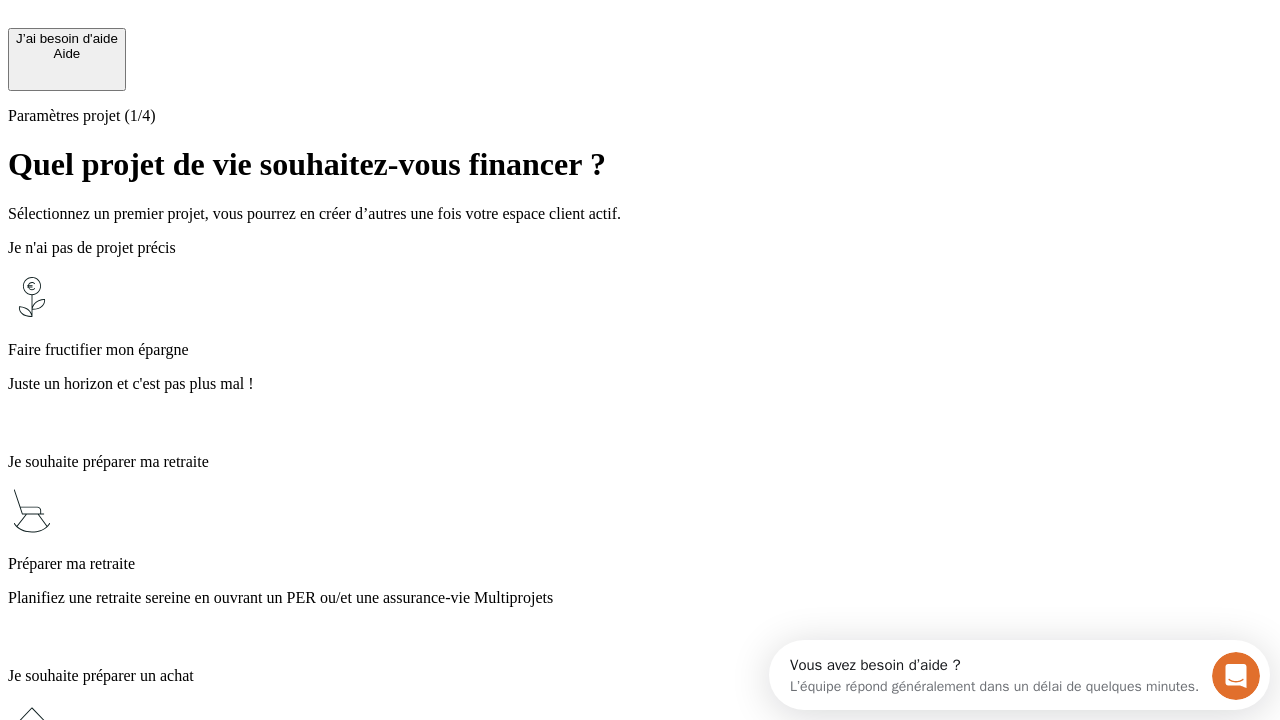 scroll, scrollTop: 18, scrollLeft: 0, axis: vertical 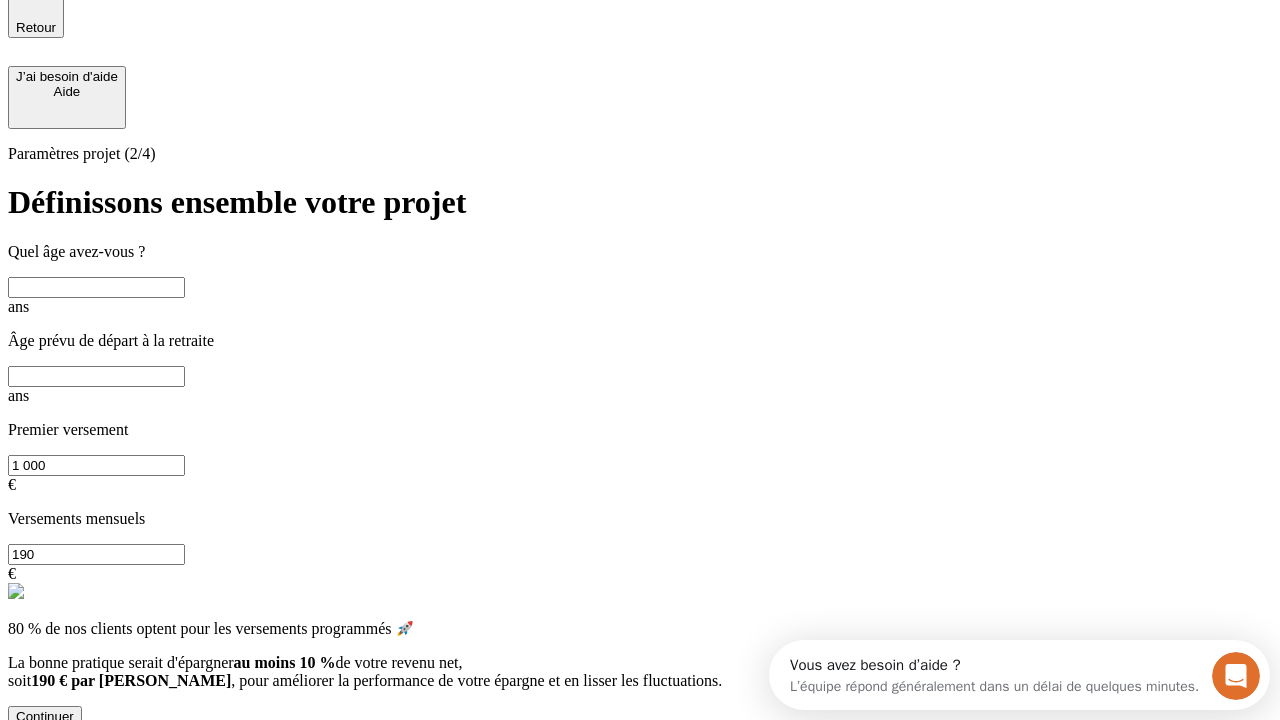 click at bounding box center [96, 287] 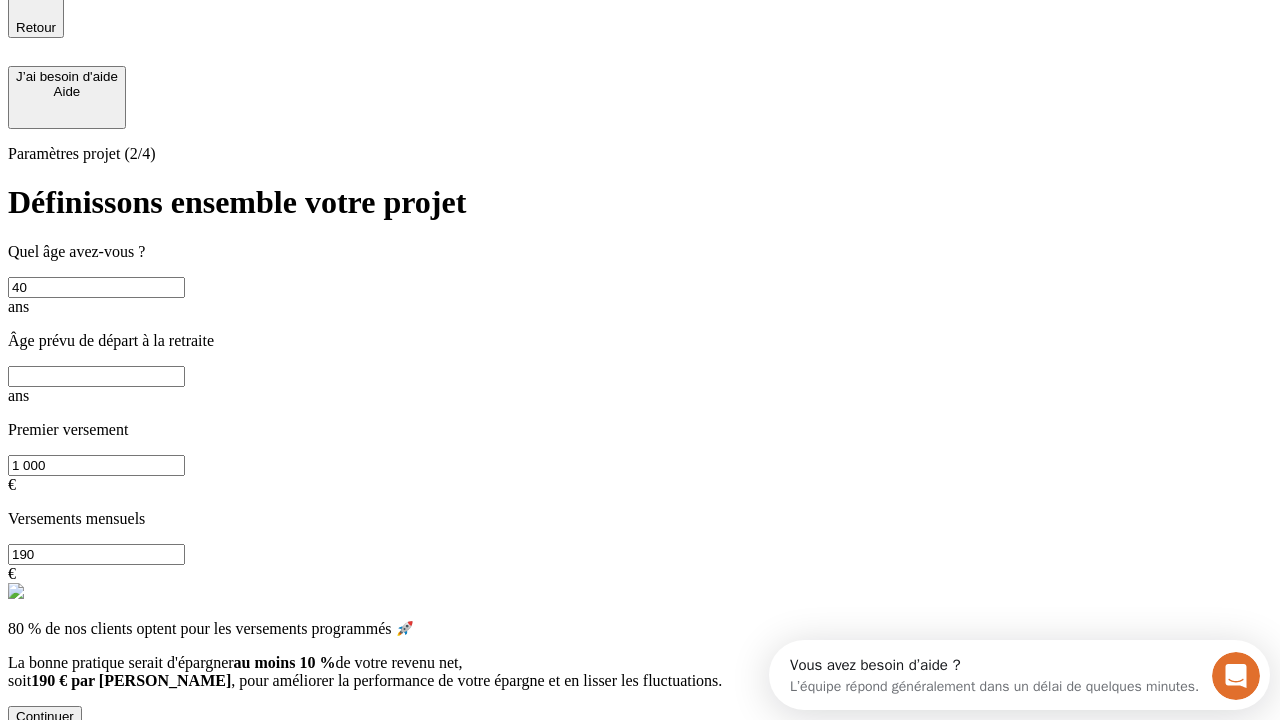 type on "40" 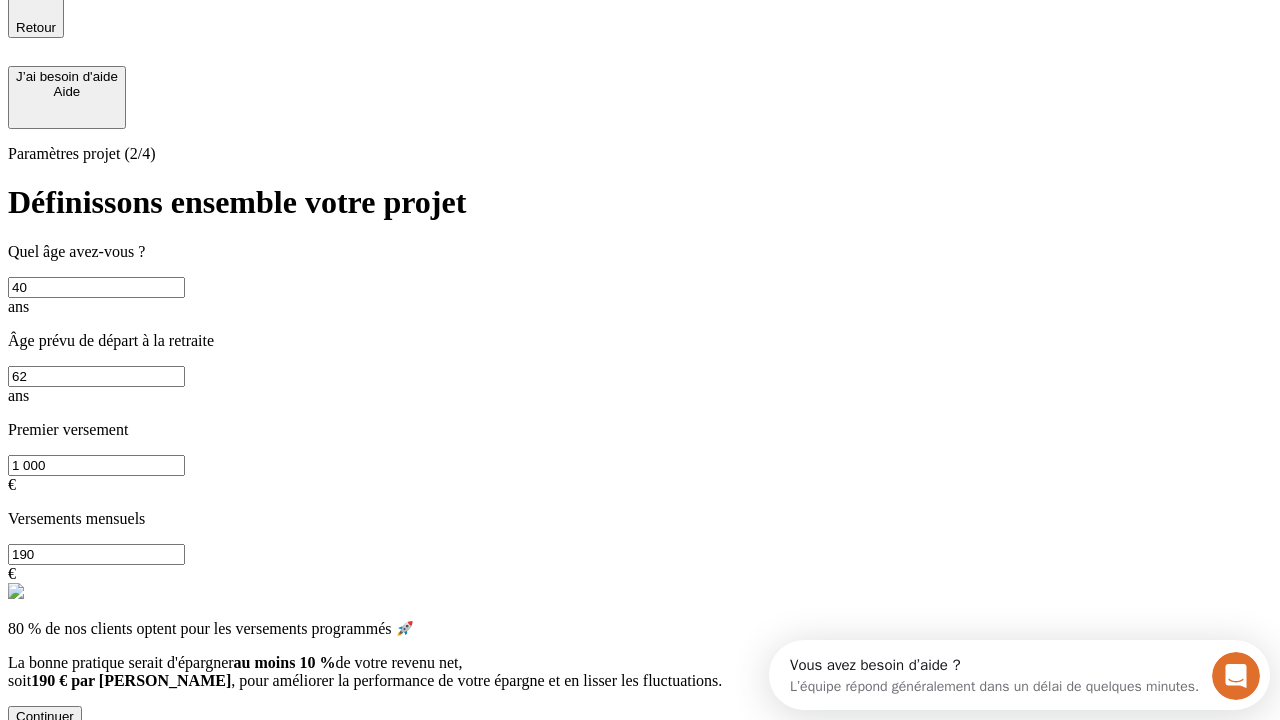 type on "62" 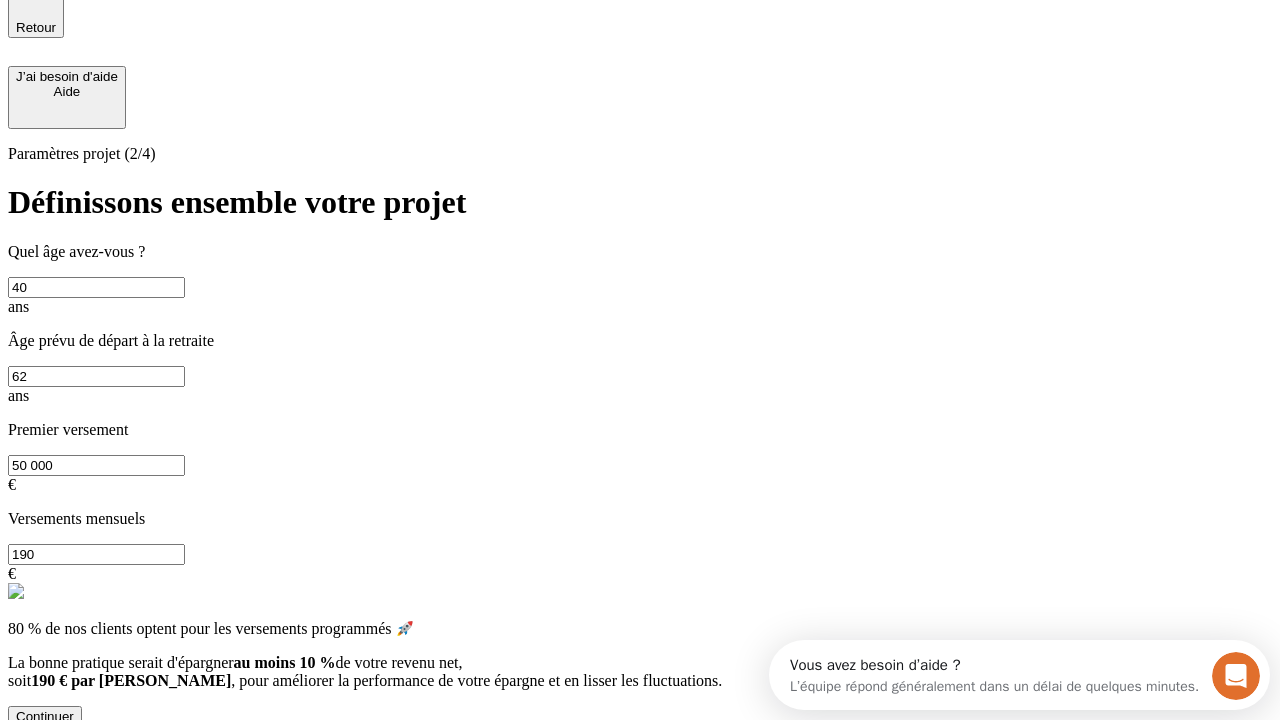 type on "50 000" 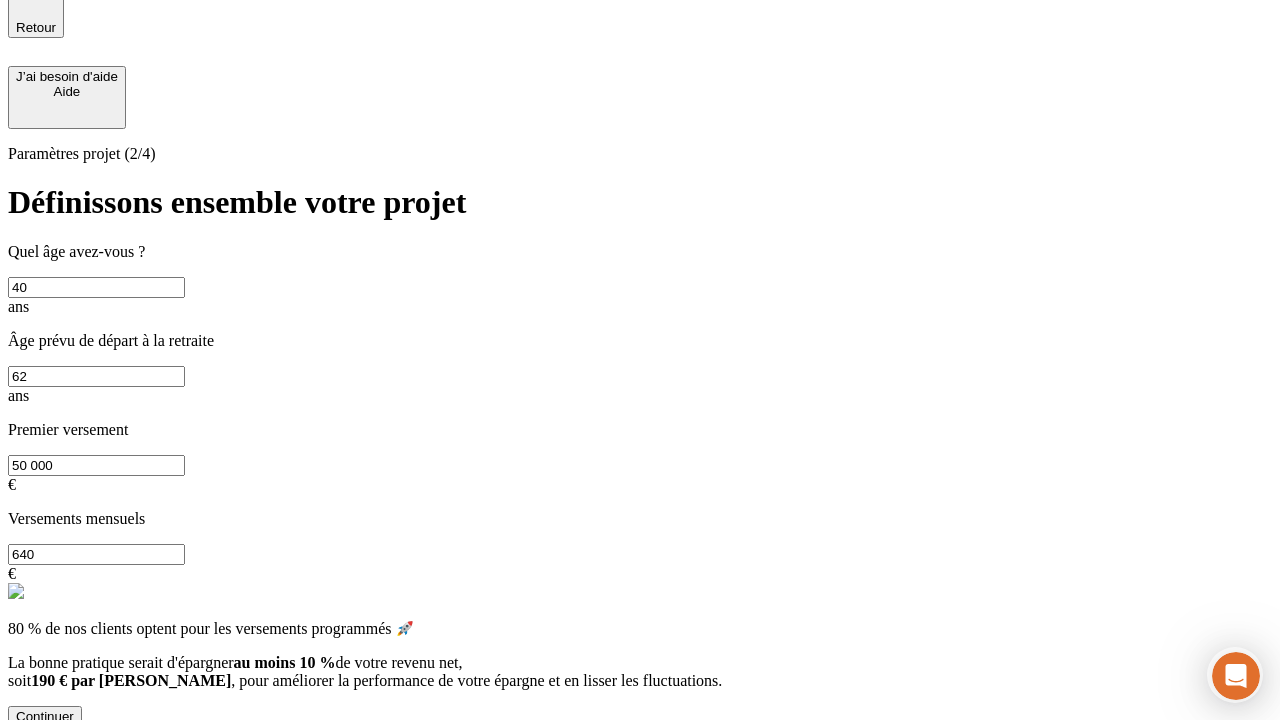 type on "640" 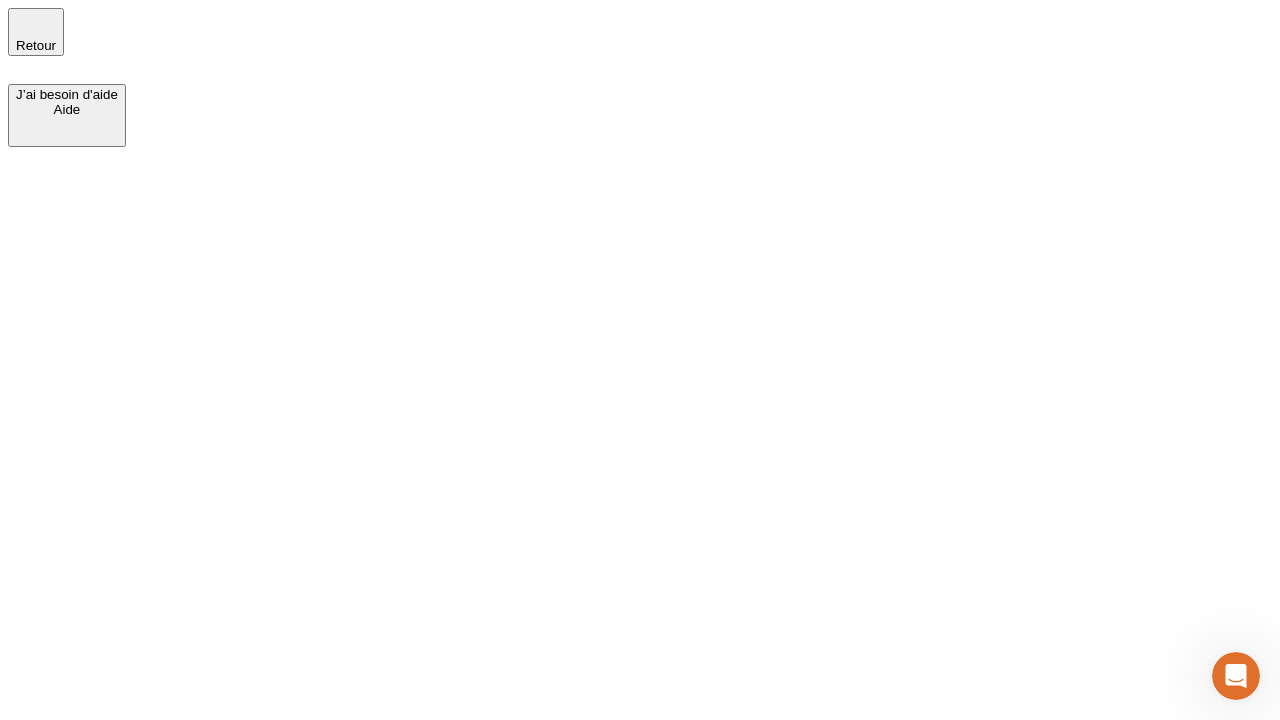 scroll, scrollTop: 0, scrollLeft: 0, axis: both 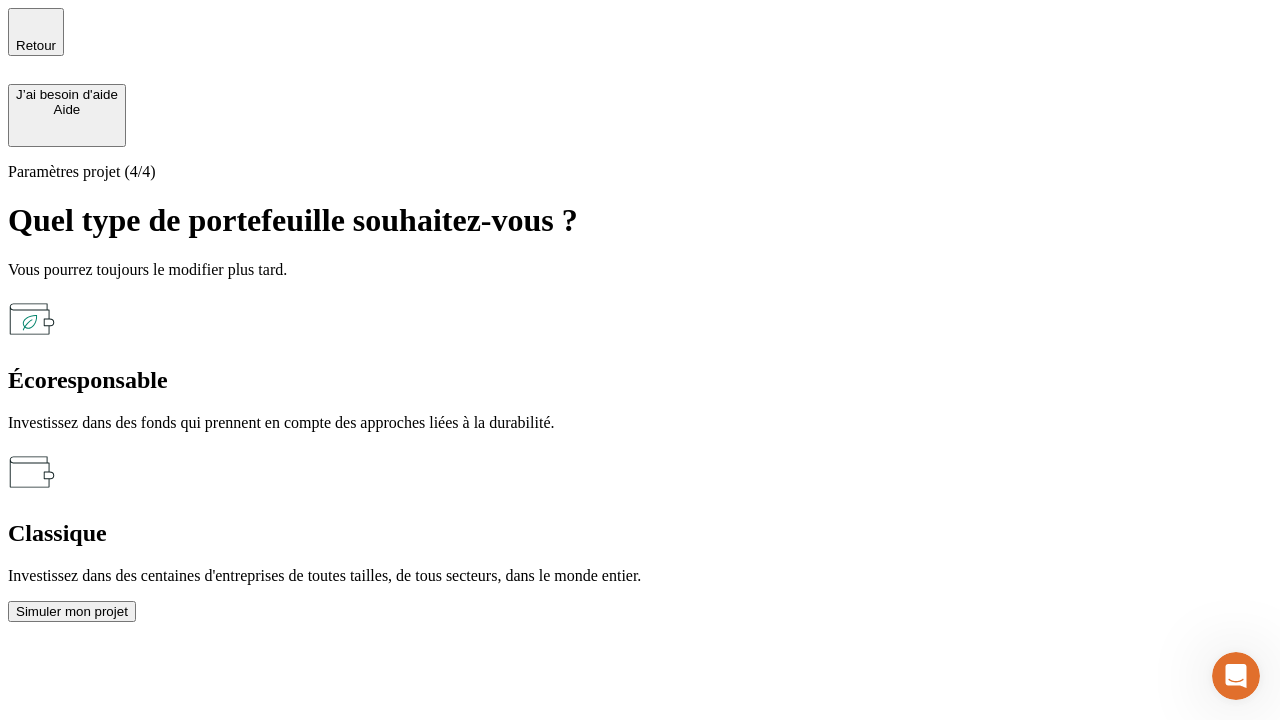 click on "Classique" at bounding box center [640, 533] 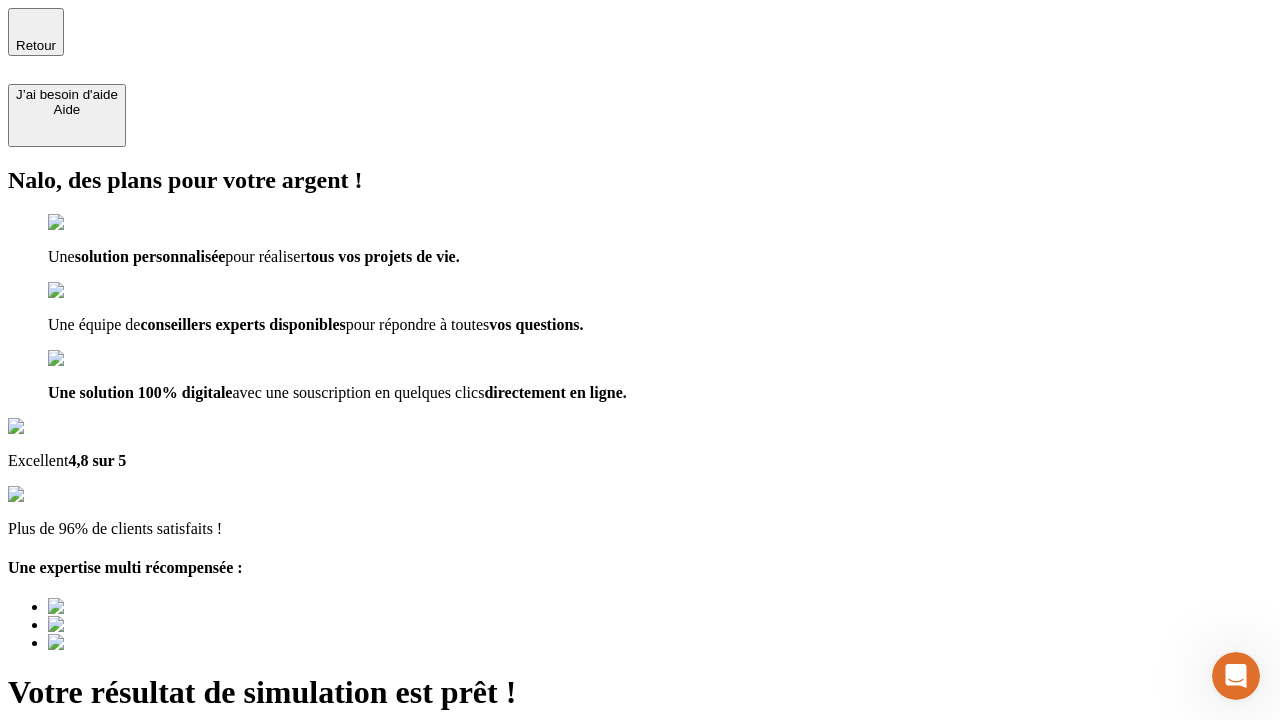 click on "Découvrir ma simulation" at bounding box center (87, 797) 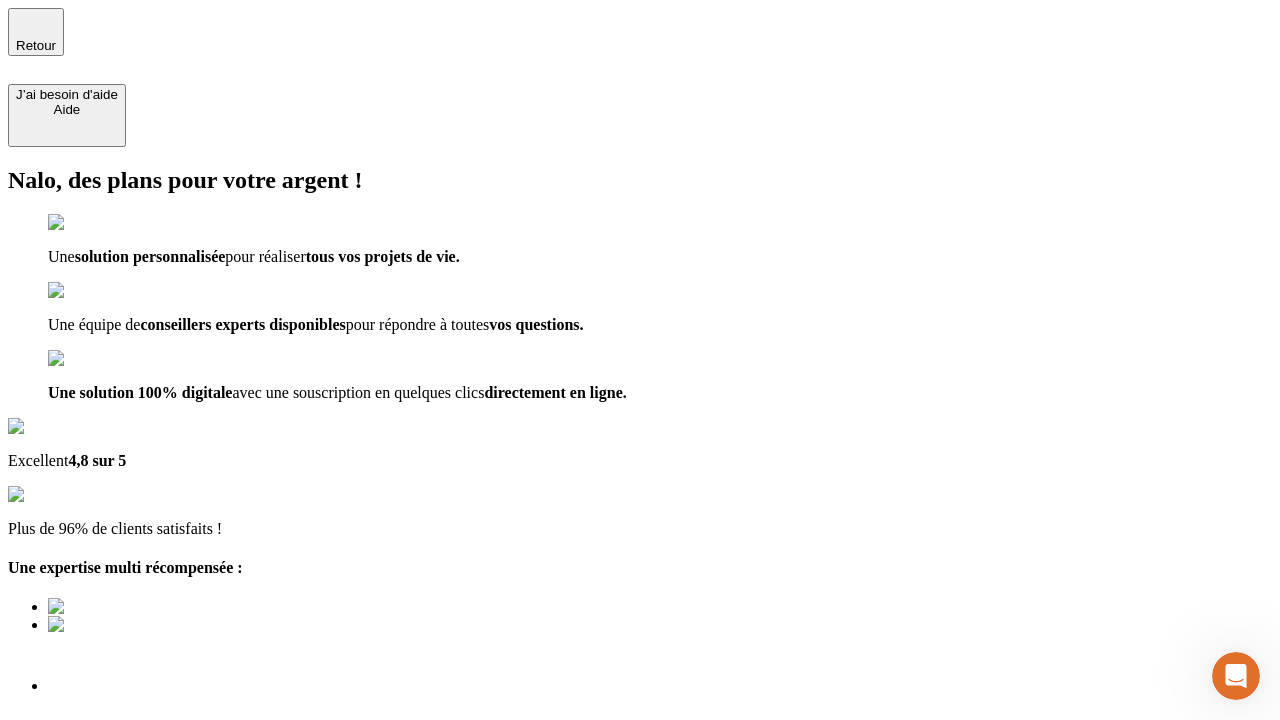 type on "[EMAIL_ADDRESS][DOMAIN_NAME]" 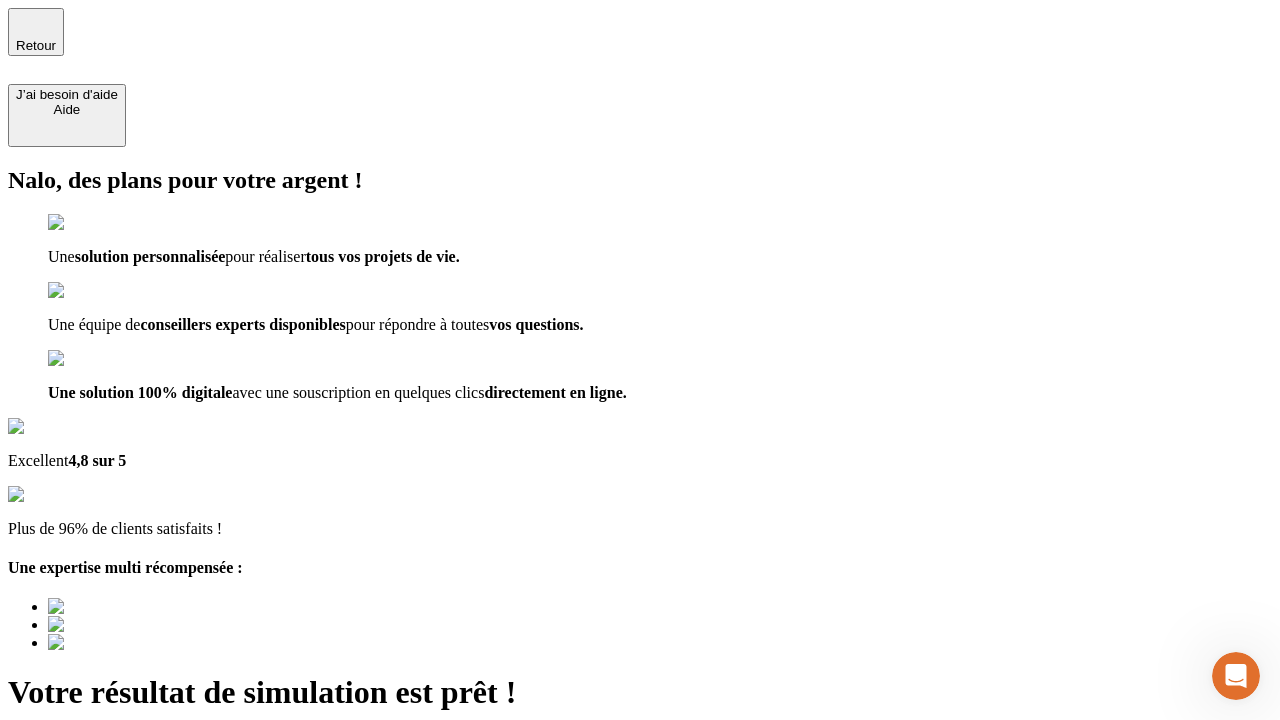 click on "Découvrir ma simulation" at bounding box center (87, 847) 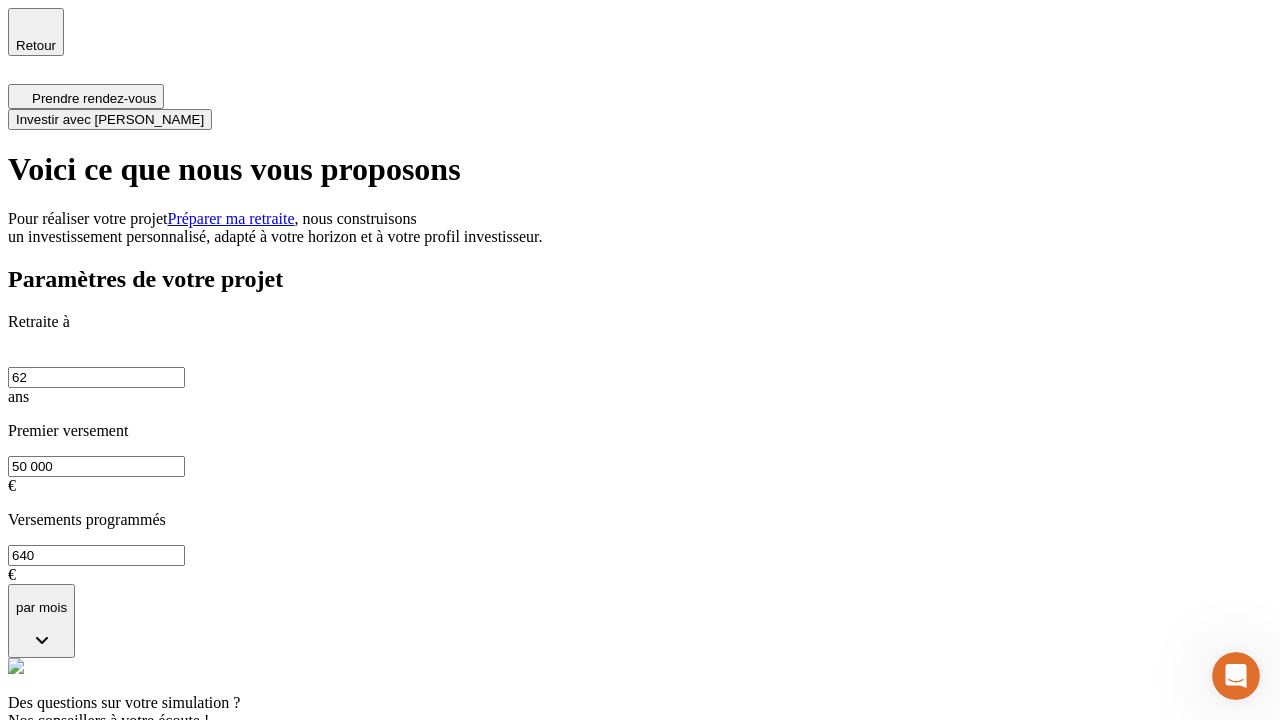click on "Investir avec [PERSON_NAME]" at bounding box center (110, 119) 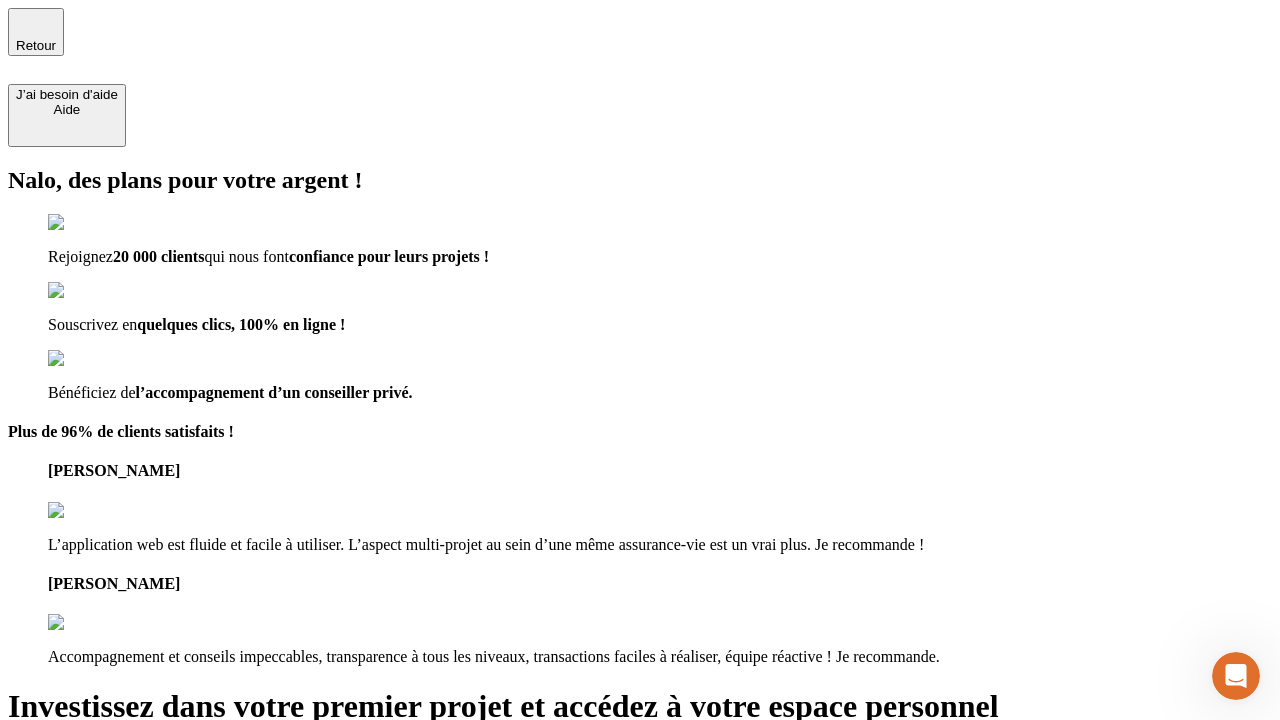 type on "[EMAIL_ADDRESS][DOMAIN_NAME]" 